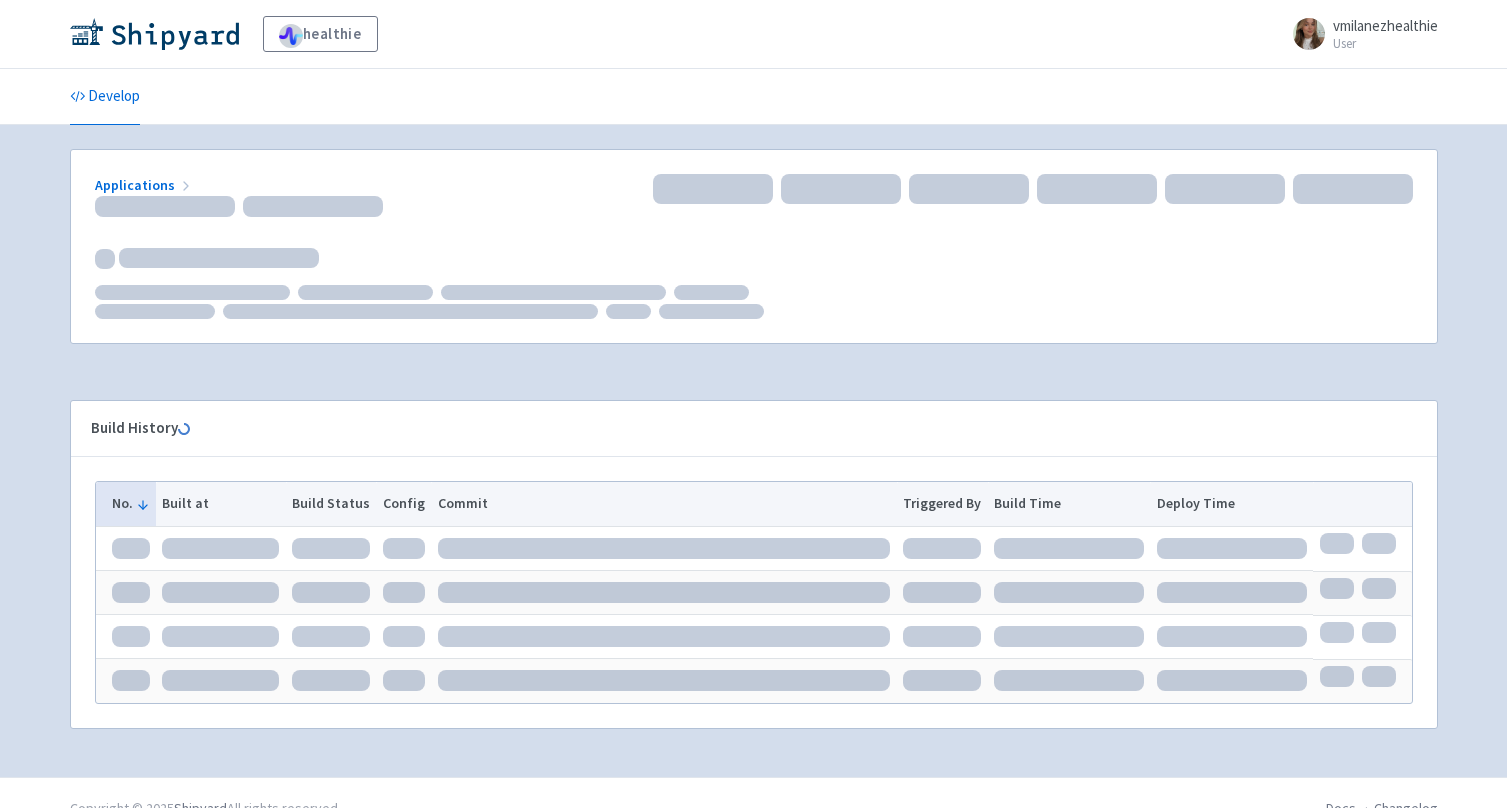 scroll, scrollTop: 0, scrollLeft: 0, axis: both 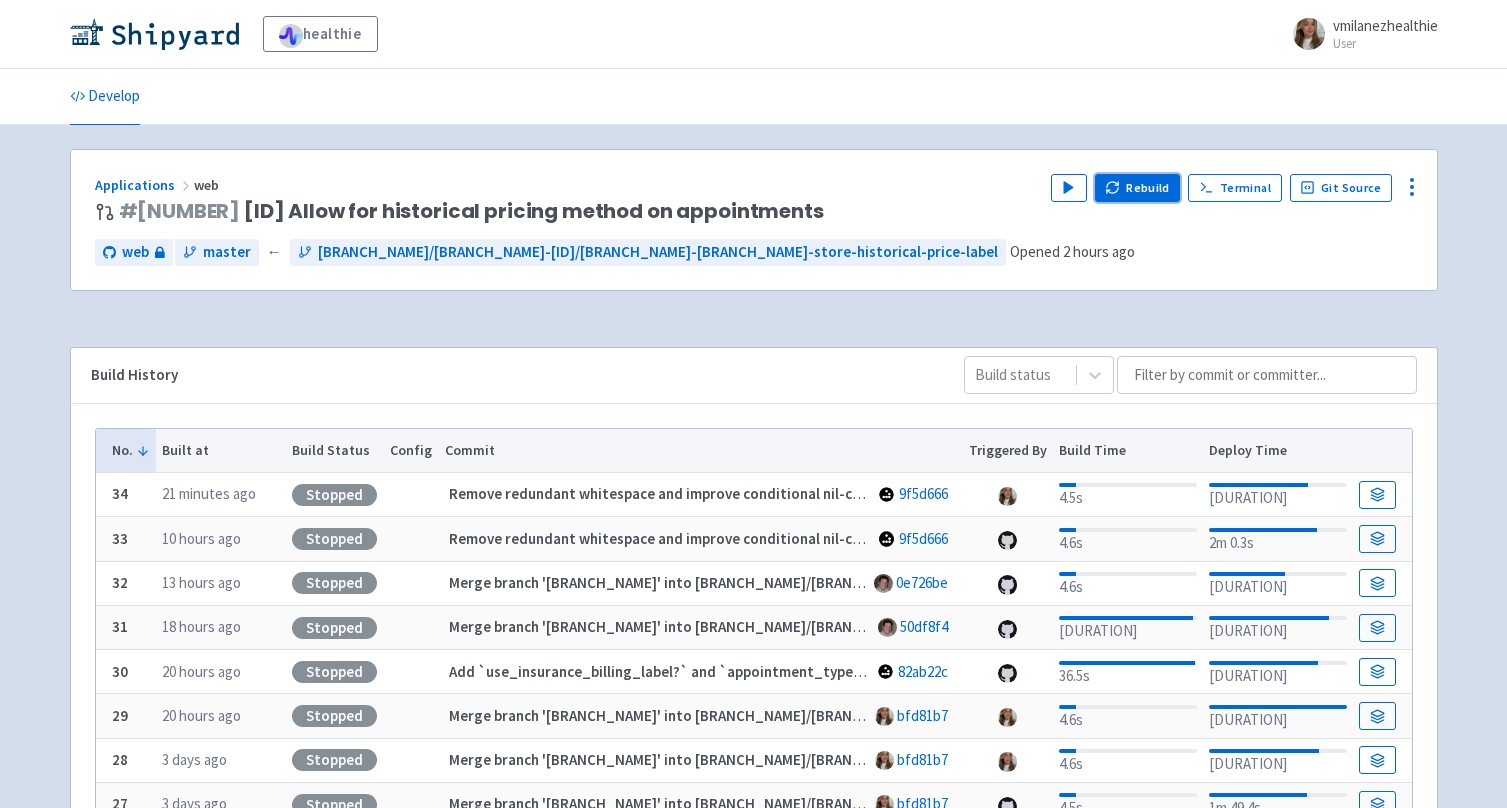 click on "Rebuild" at bounding box center [1138, 188] 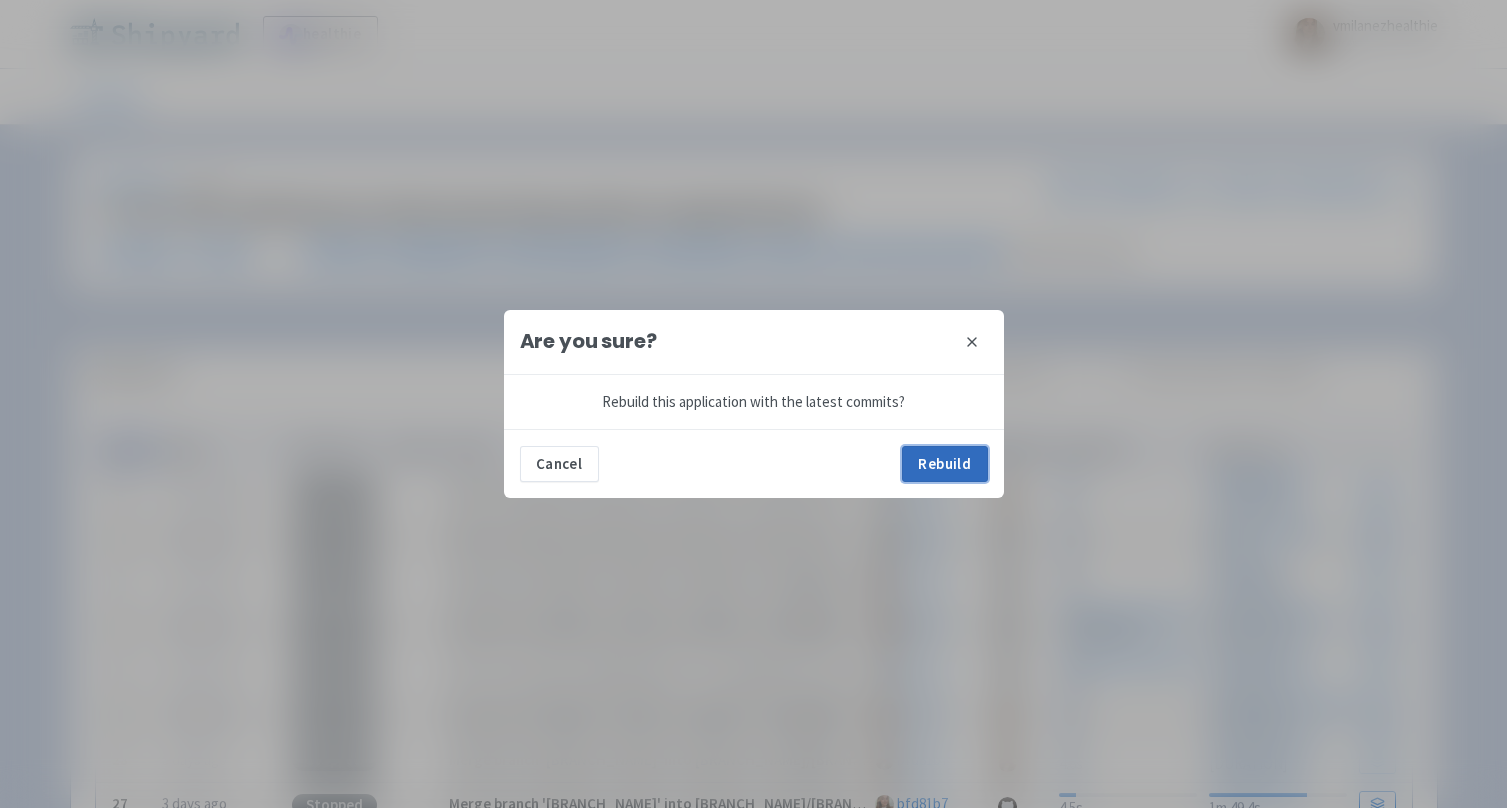 click on "Rebuild" at bounding box center (945, 464) 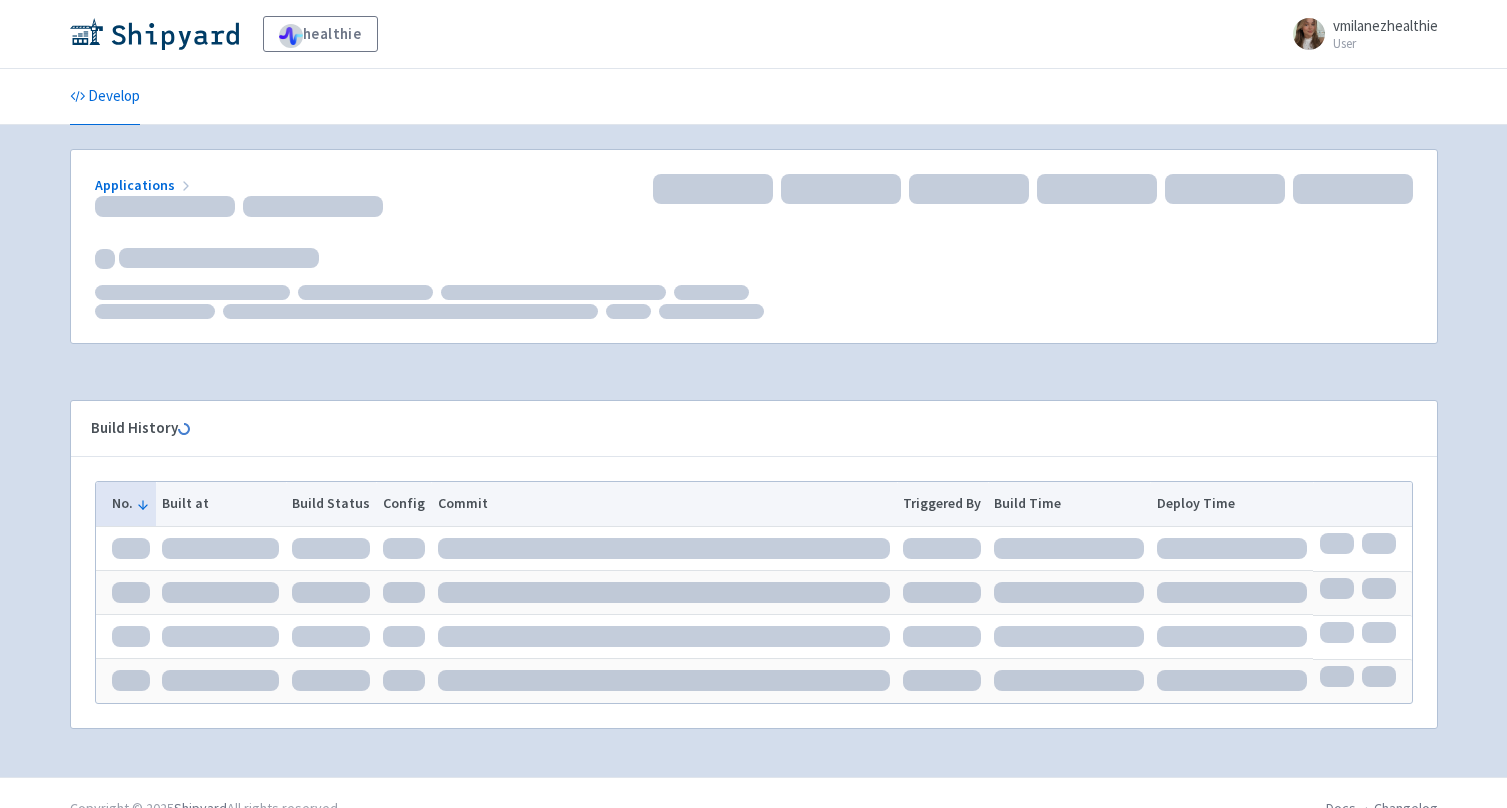 scroll, scrollTop: 0, scrollLeft: 0, axis: both 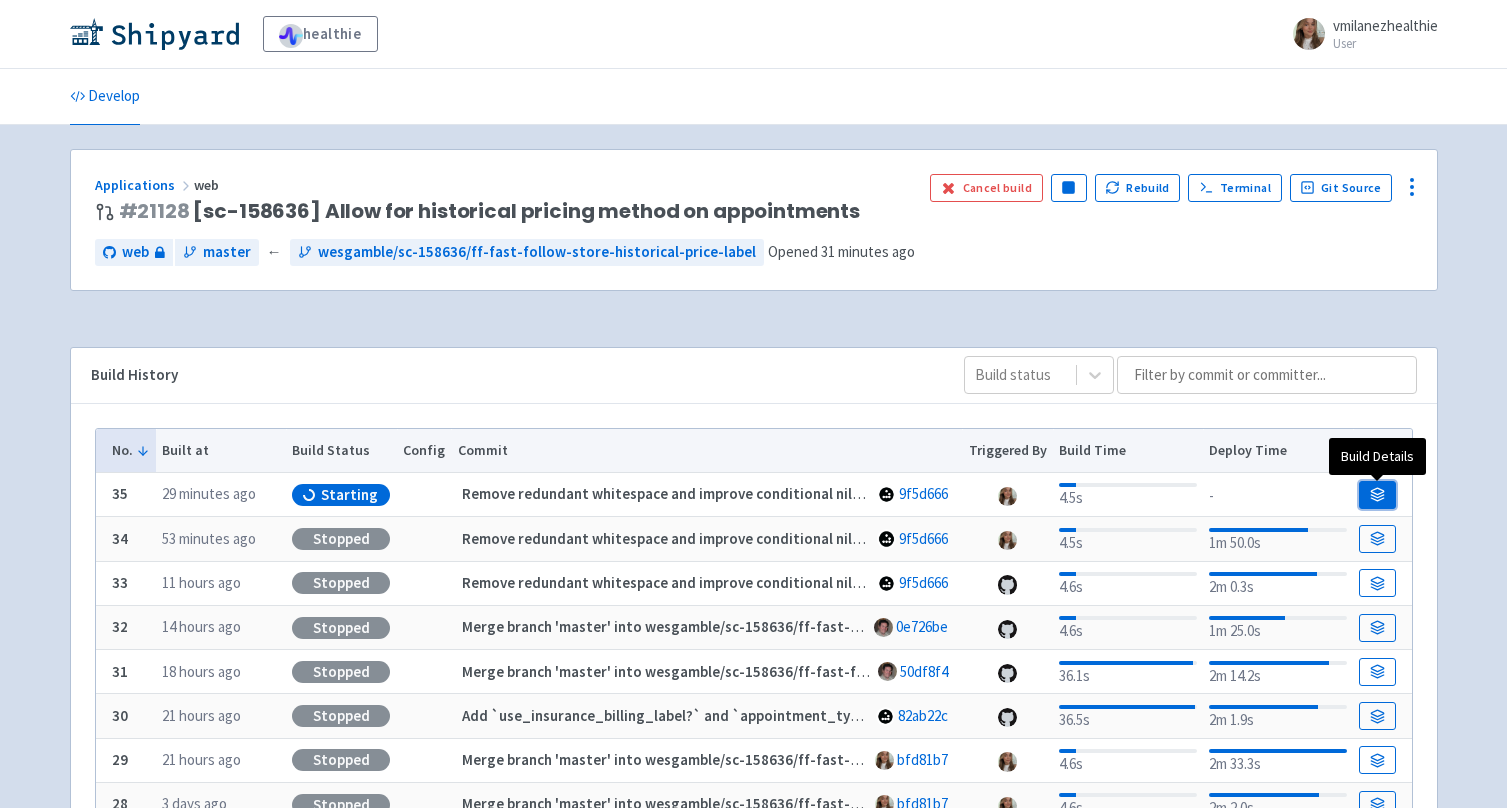 click 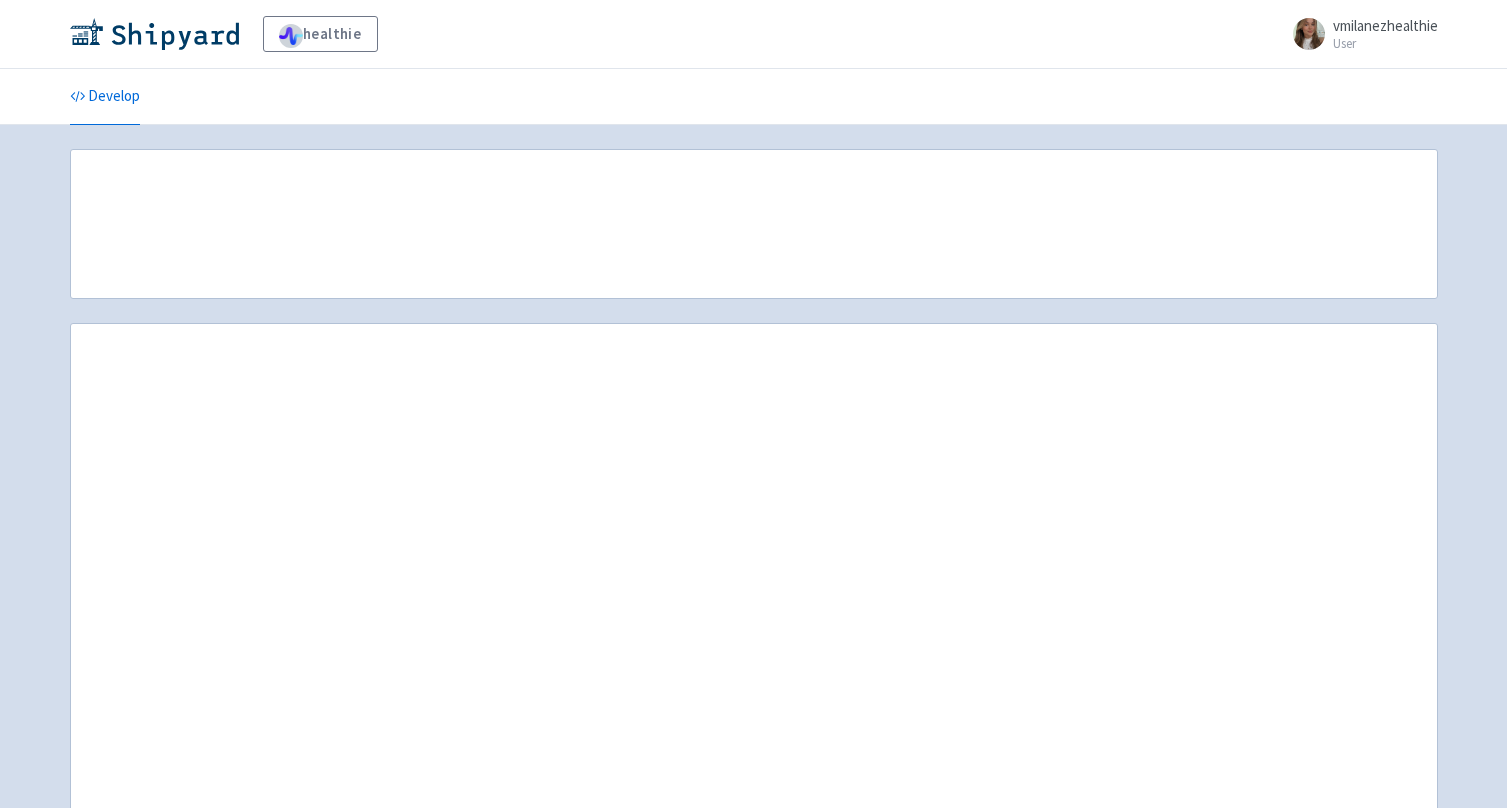 scroll, scrollTop: 0, scrollLeft: 0, axis: both 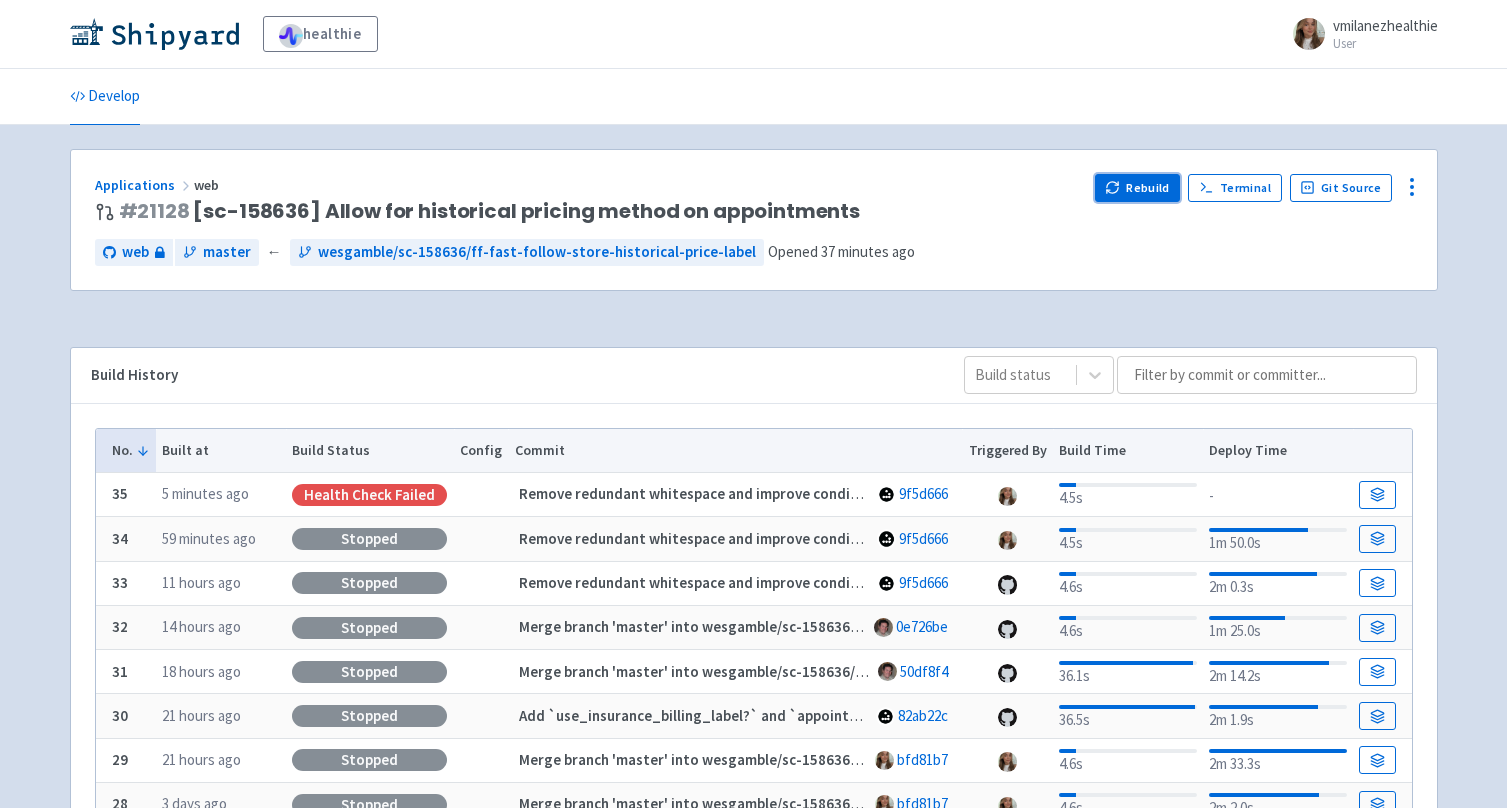 click on "Rebuild" at bounding box center (1138, 188) 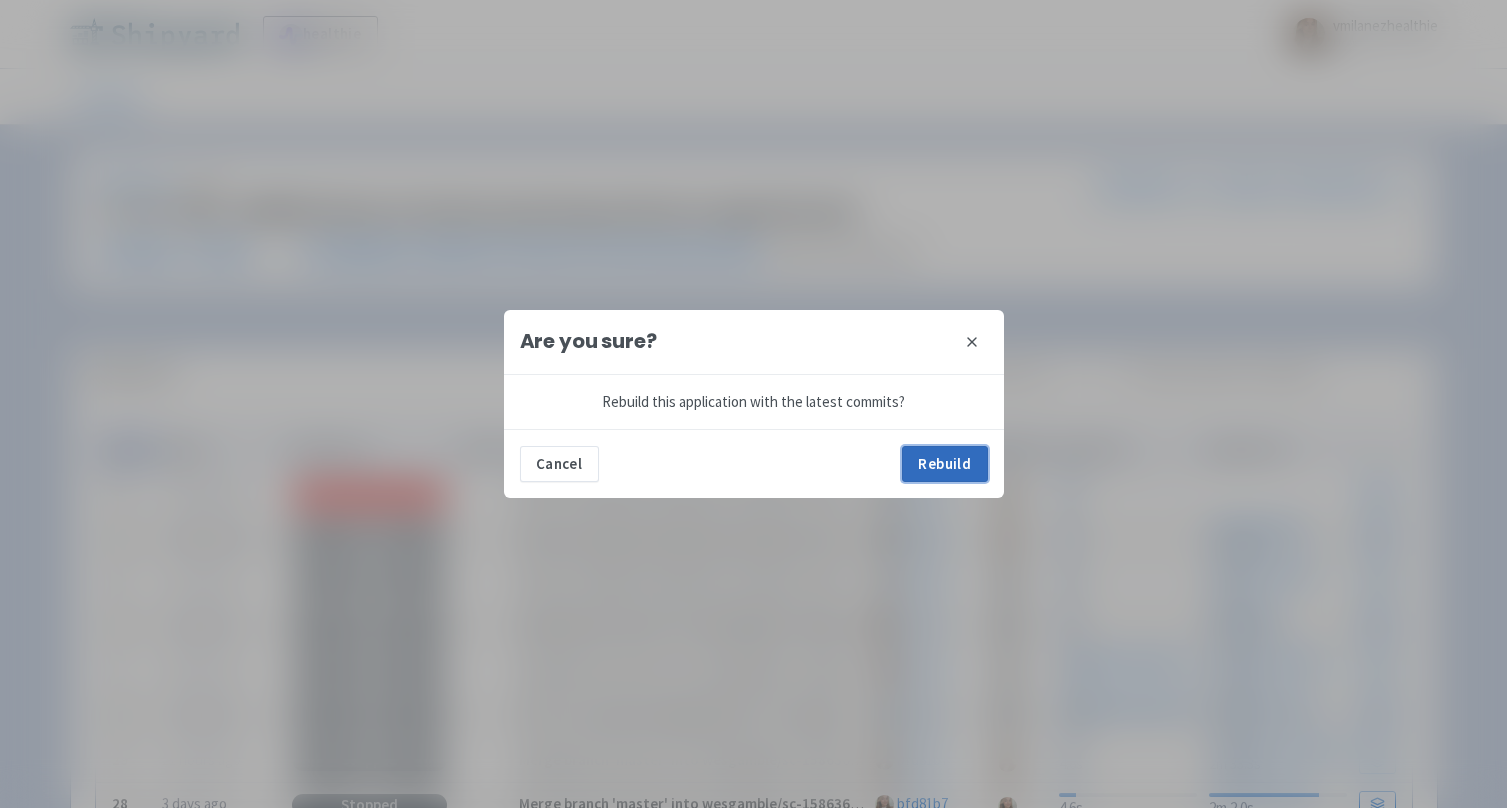 click on "Rebuild" at bounding box center (945, 464) 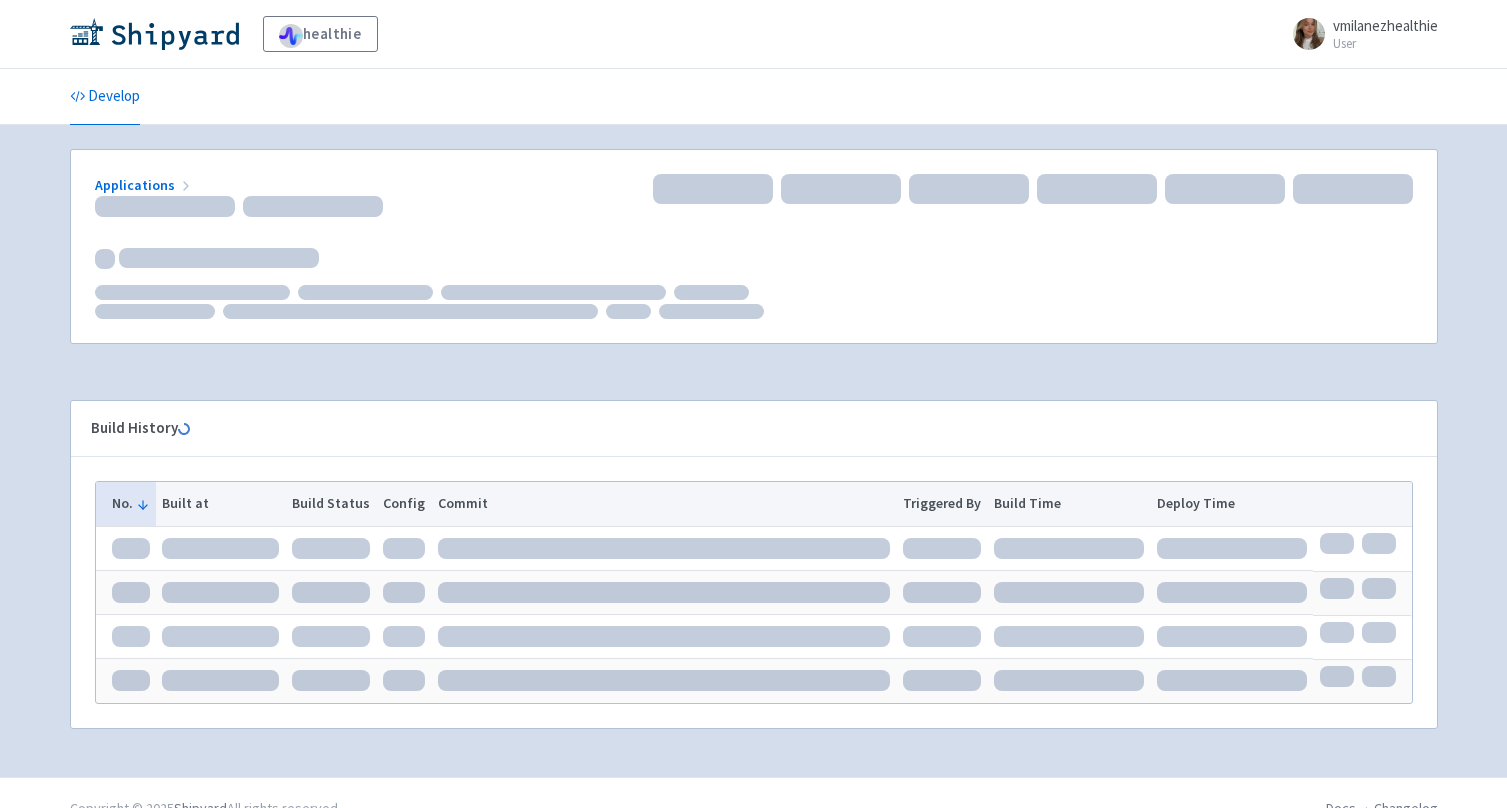 scroll, scrollTop: 0, scrollLeft: 0, axis: both 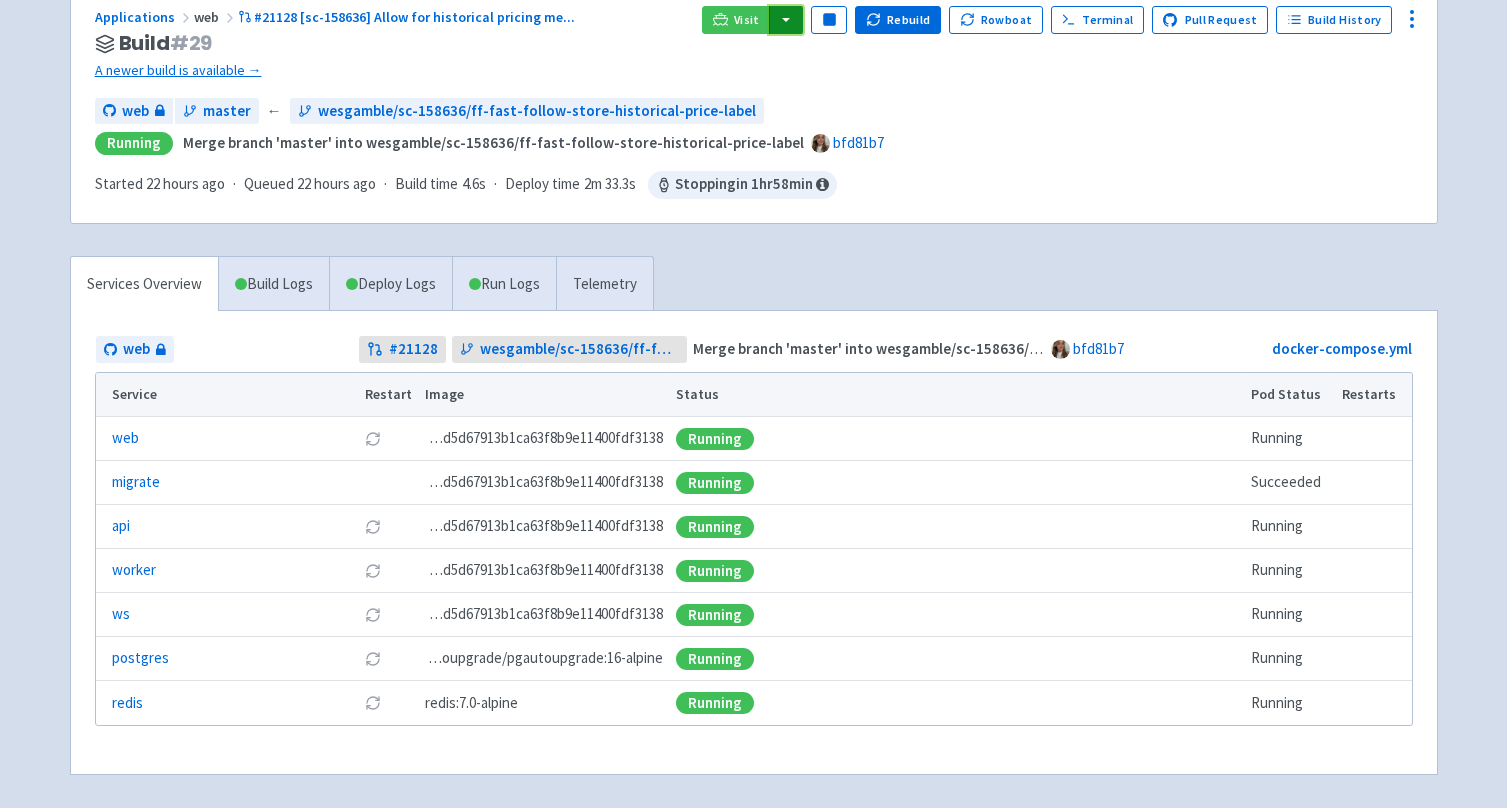 click at bounding box center (786, 20) 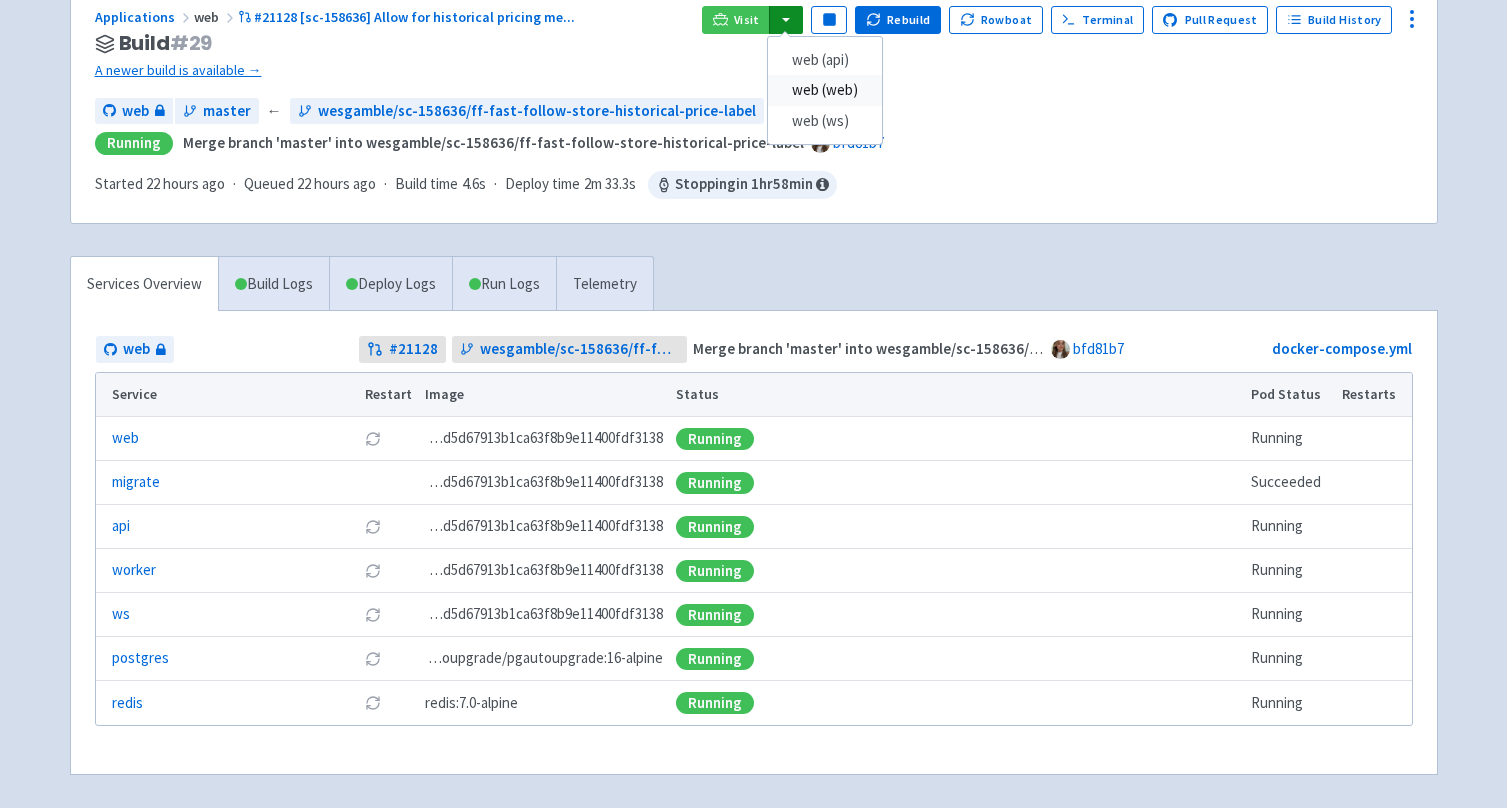 click on "web (web)" at bounding box center (825, 90) 